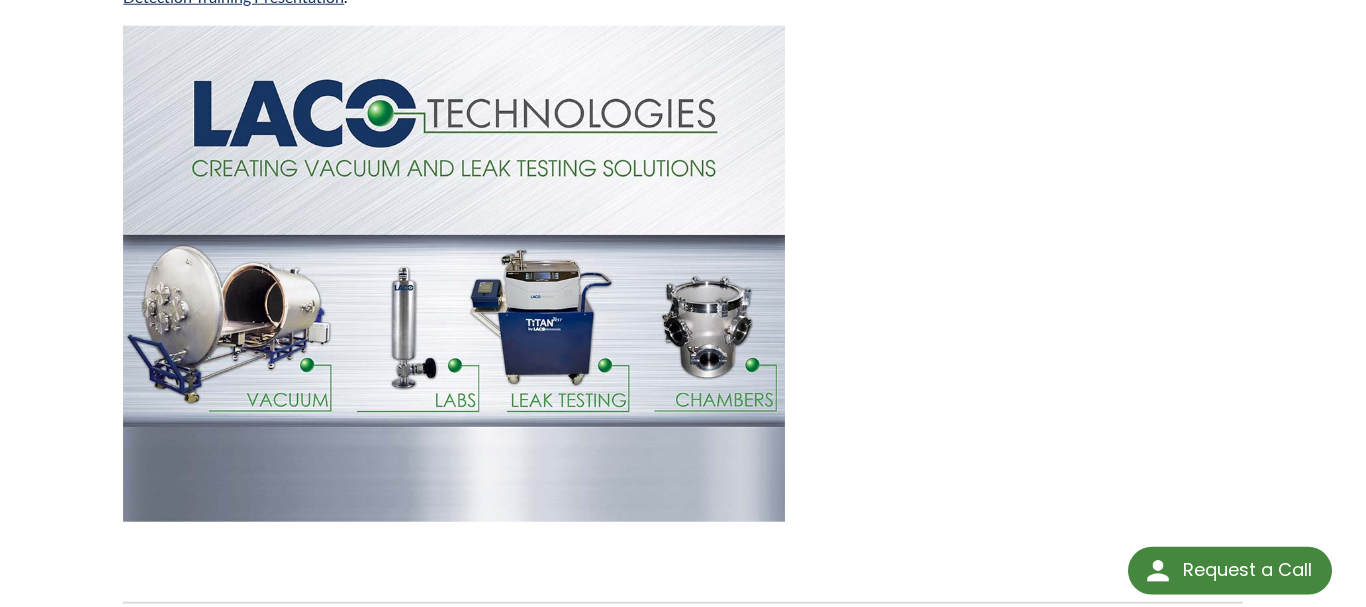 scroll, scrollTop: 1836, scrollLeft: 0, axis: vertical 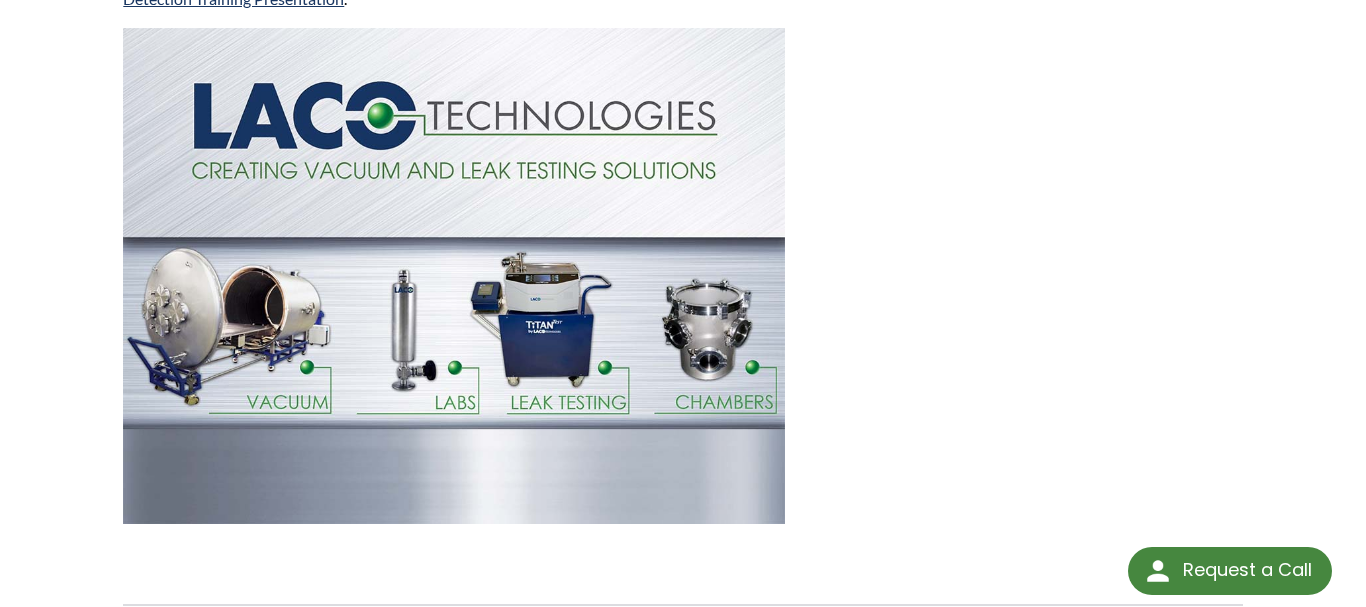 click at bounding box center (454, 276) 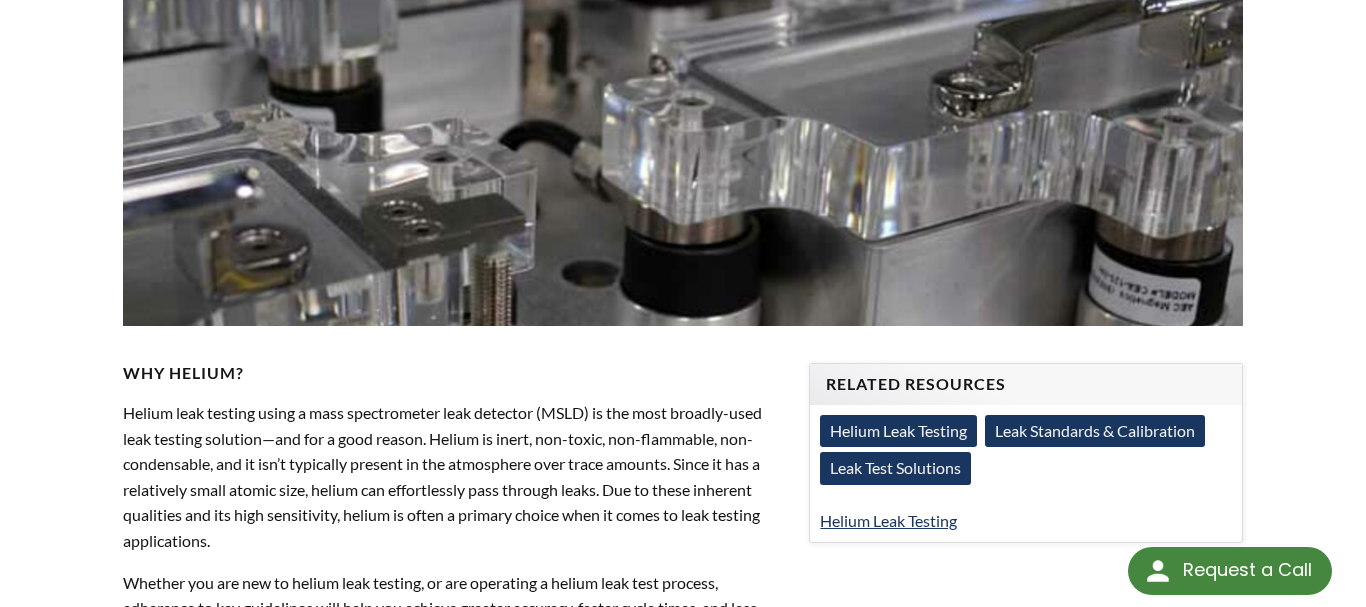scroll, scrollTop: 510, scrollLeft: 0, axis: vertical 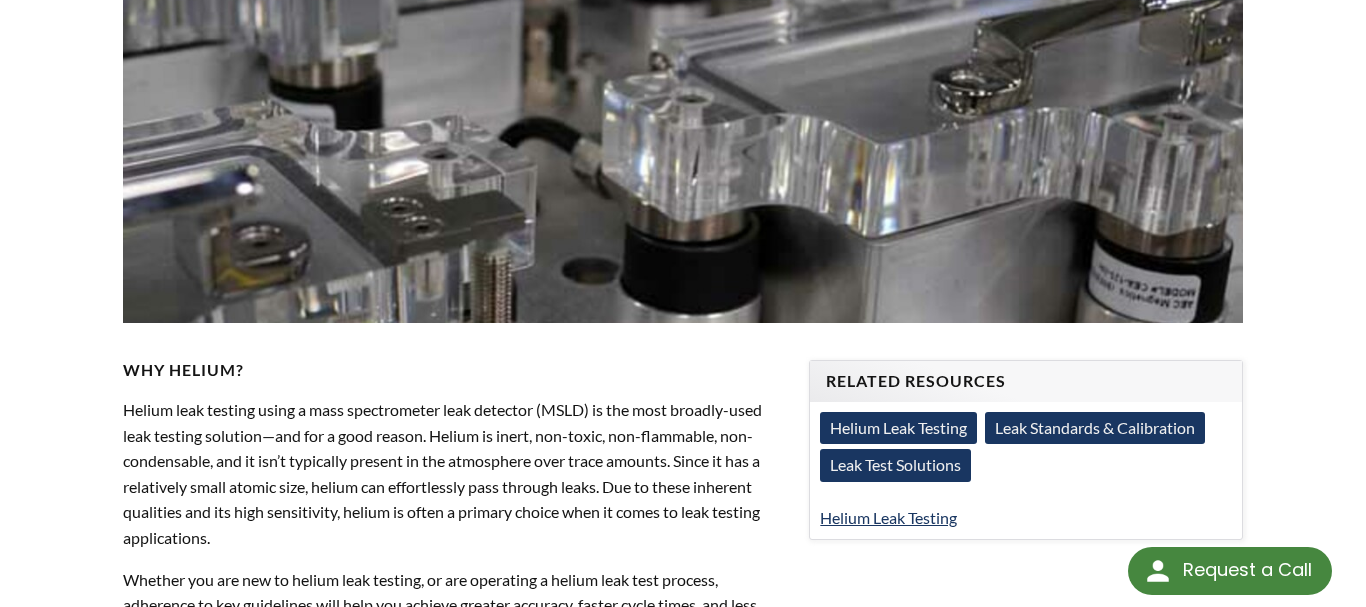 click on "Helium Leak Testing" at bounding box center (898, 428) 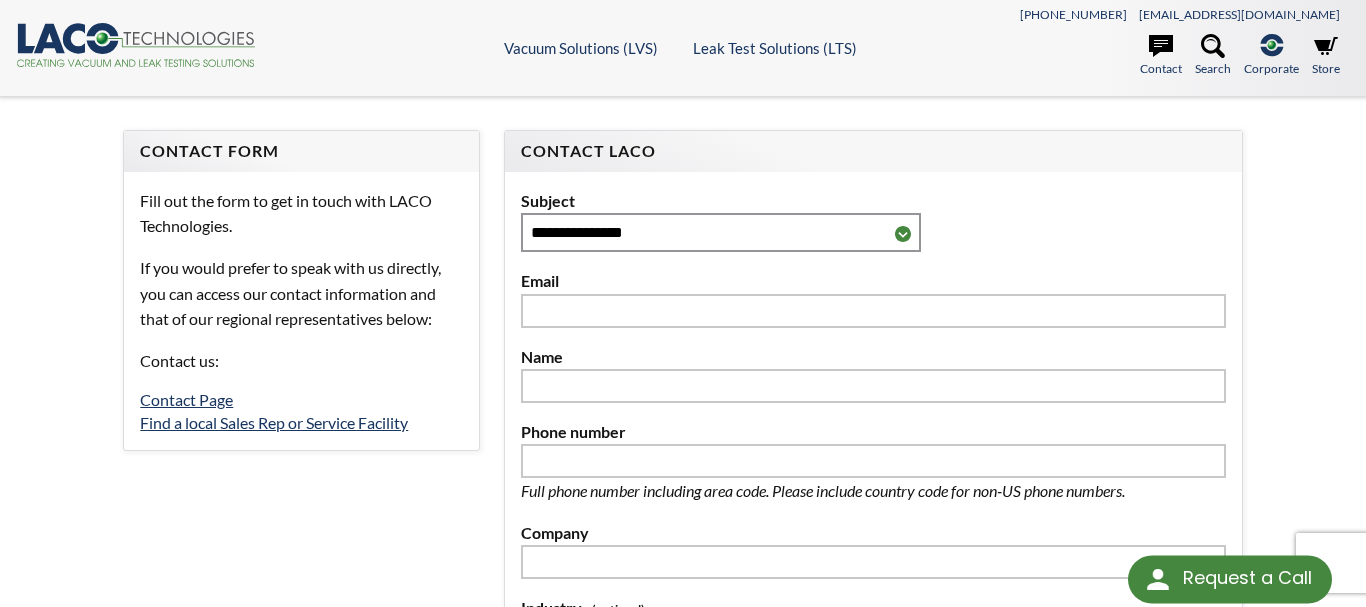 scroll, scrollTop: 0, scrollLeft: 0, axis: both 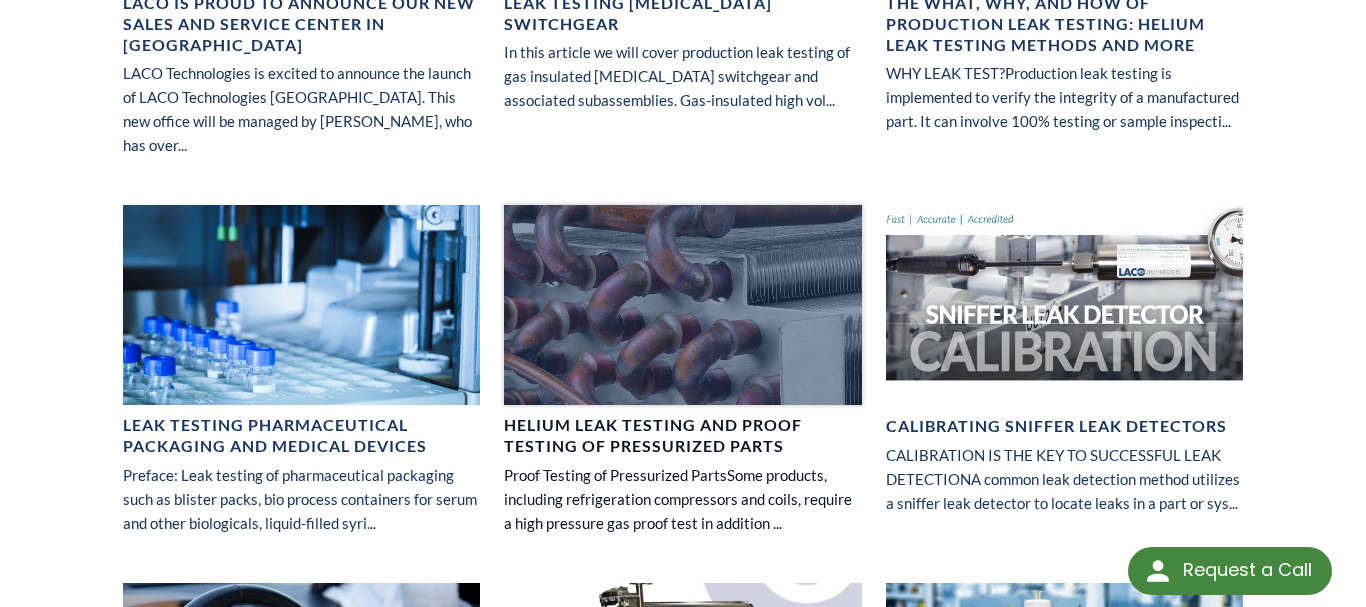 click at bounding box center [682, 305] 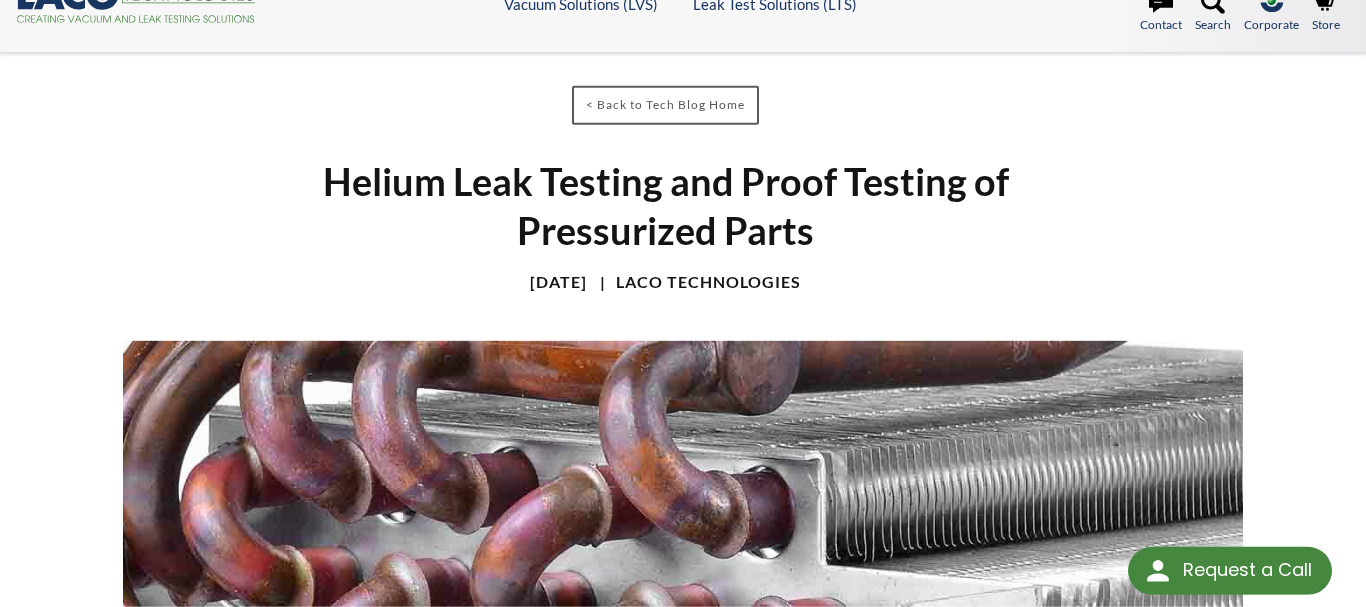 scroll, scrollTop: 0, scrollLeft: 0, axis: both 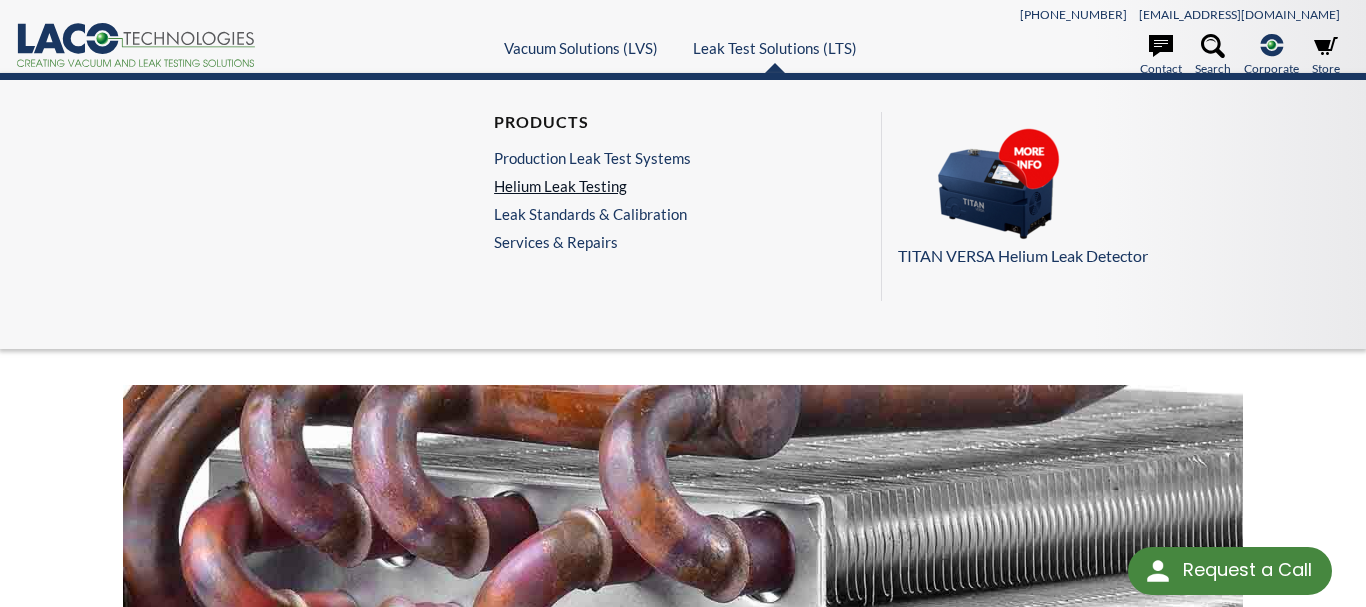 click on "Helium Leak Testing" at bounding box center (592, 186) 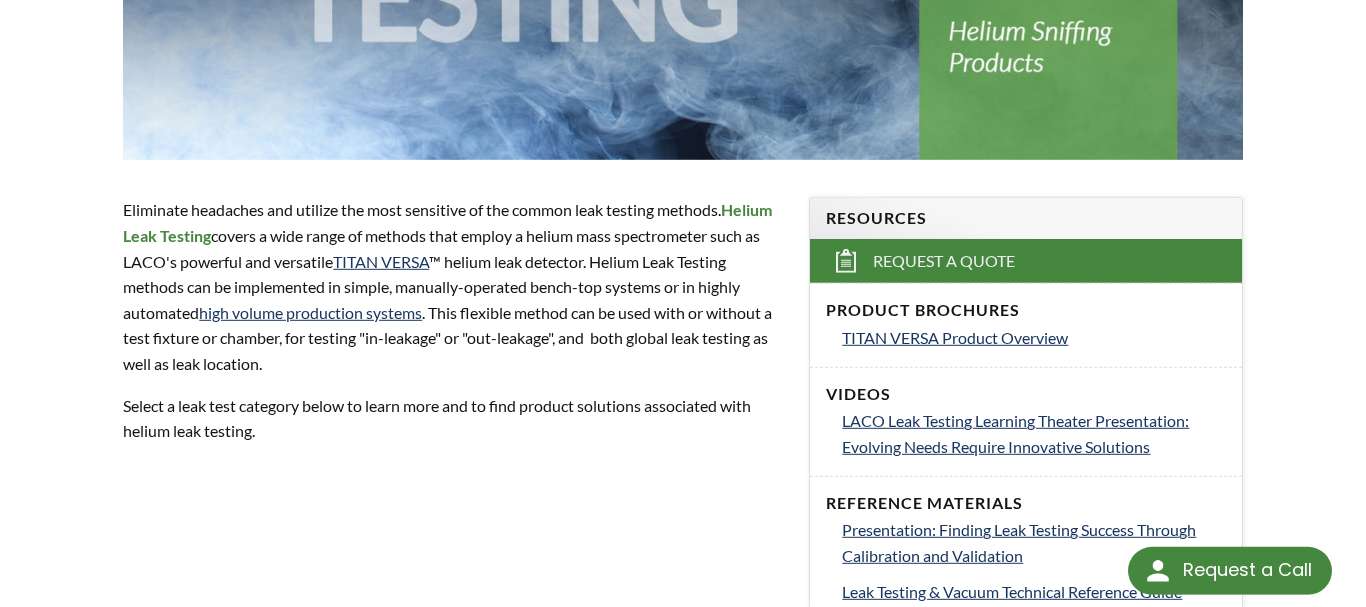 scroll, scrollTop: 612, scrollLeft: 0, axis: vertical 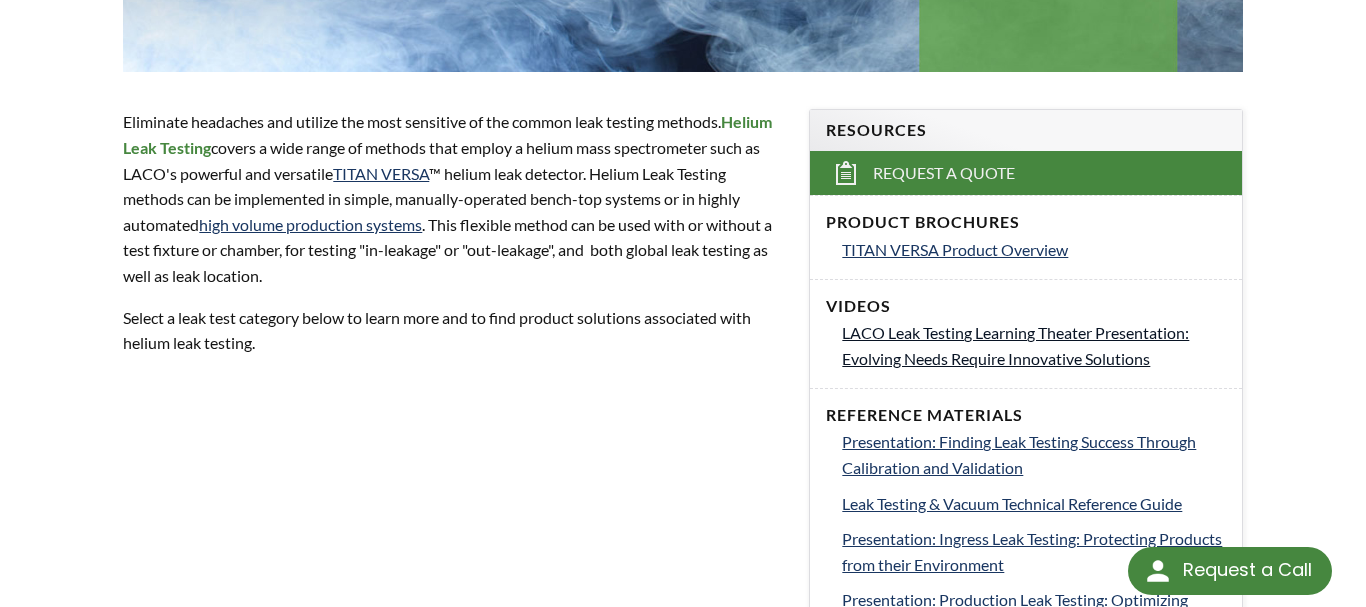 click on "LACO Leak Testing Learning Theater Presentation: Evolving Needs Require Innovative Solutions" at bounding box center (1015, 345) 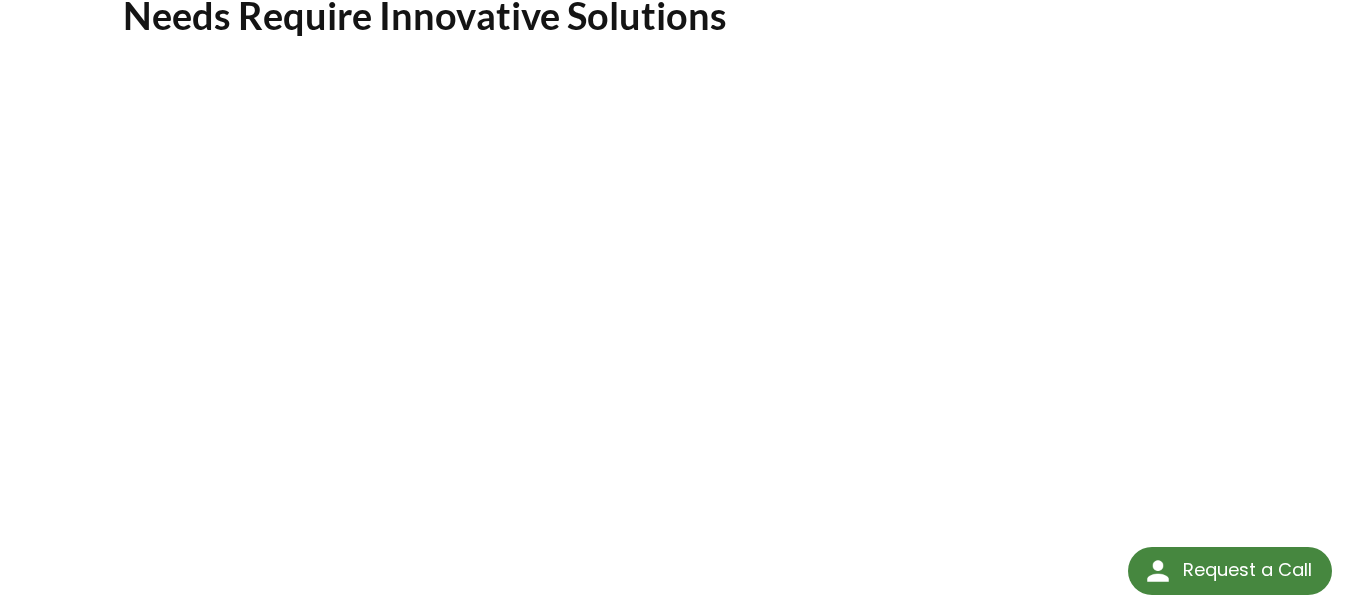 scroll, scrollTop: 408, scrollLeft: 0, axis: vertical 